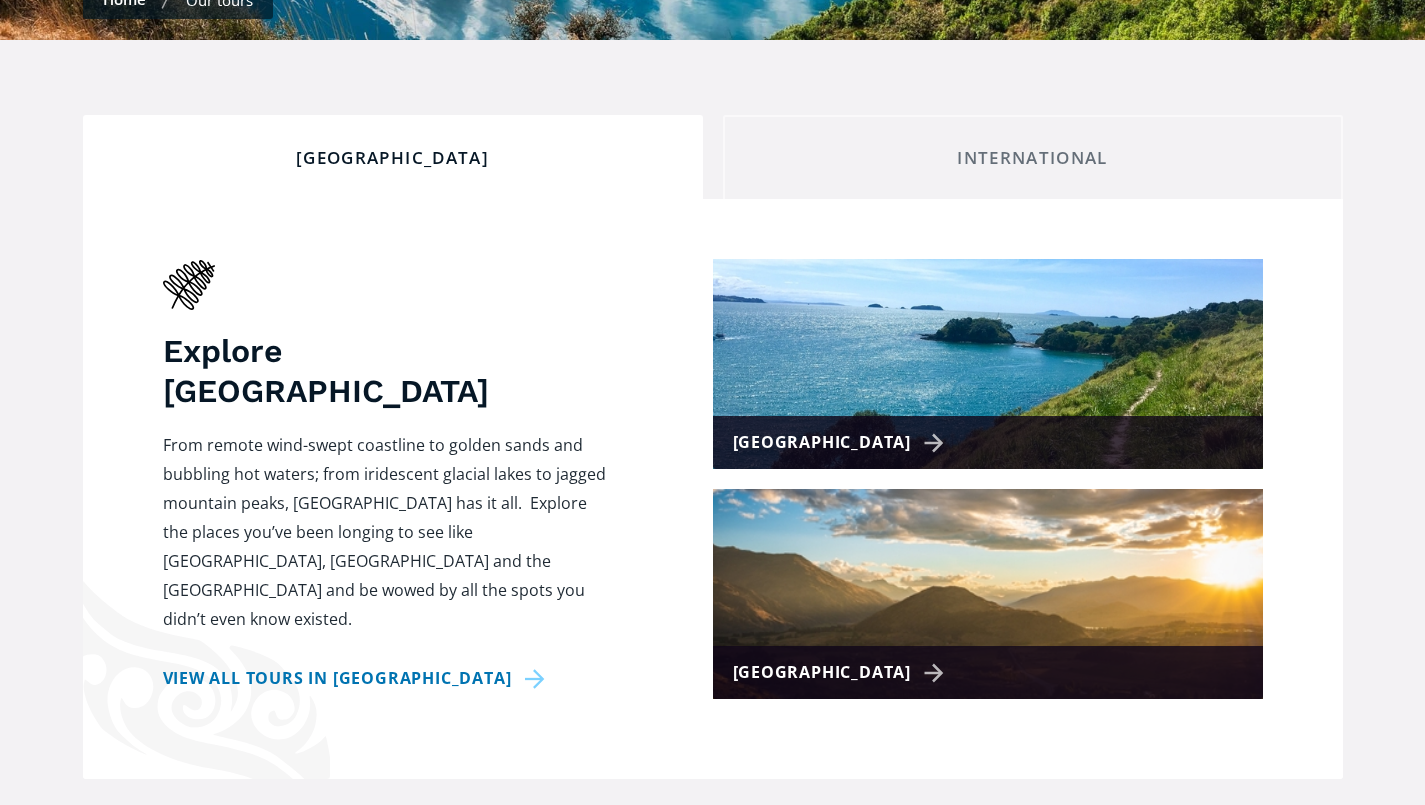 scroll, scrollTop: 695, scrollLeft: 0, axis: vertical 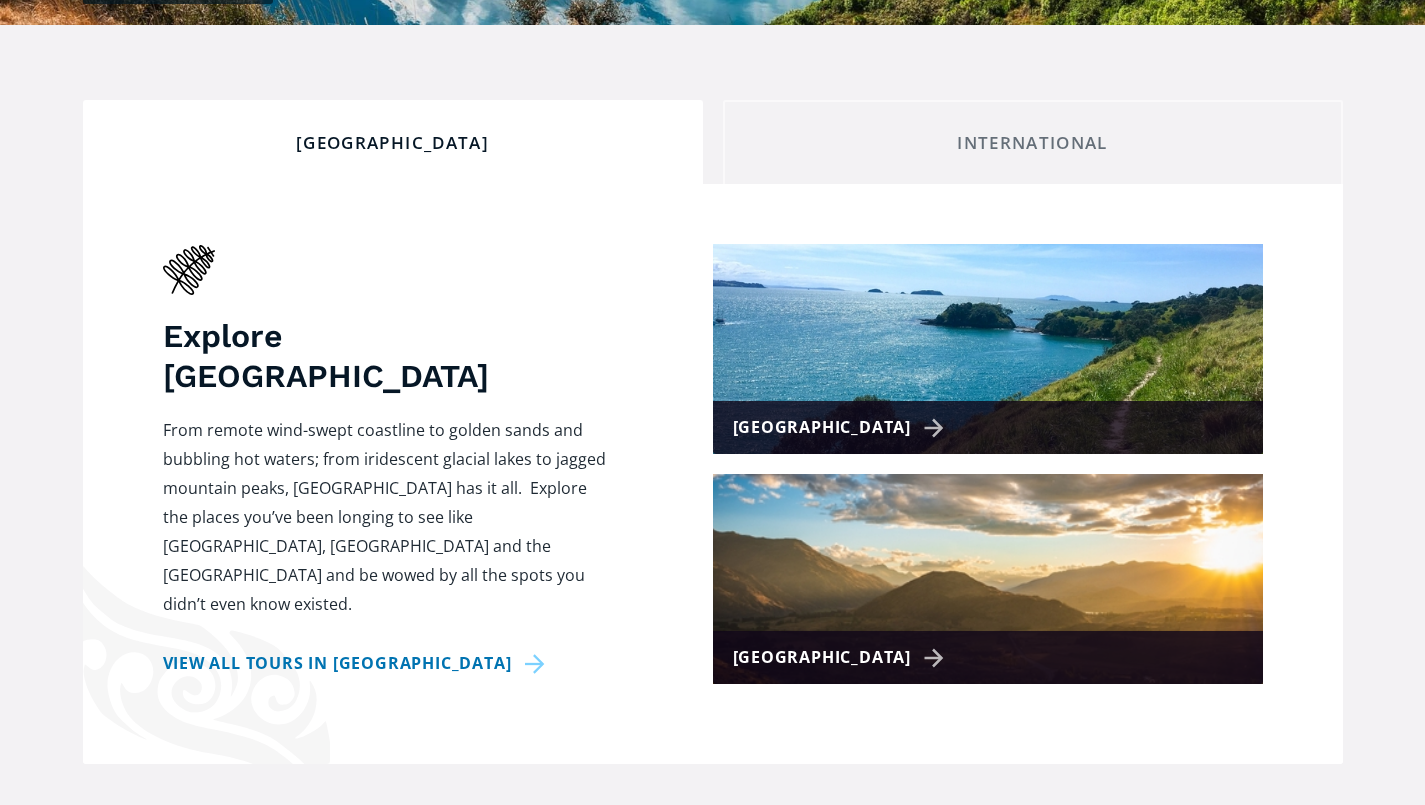 click on "Skip to content
Get early access to all the good stuff! Join the club Our tours Day trips & shows Group charters Parties & events Gift cards About us Contact WITHIN NZ 06 344 7465 Freephone WITHIN NZ 0508 482269 International +64 6 344 7465 Our tours Our tours Explore our tours and book your next adventure now! View all tours New Zealand International Day trips & shows Group charters Parties & events Gift cards Contact Explore Our Tours Your Next Adventure Awaits Home Our tours New Zealand International Explore New Zealand From remote wind-swept coastline to golden sands and bubbling hot waters; from iridescent glacial lakes to jagged mountain peaks, New Zealand has it all.  Explore the places you’ve been longing to see like Fiordland, South Island High Country and the Far North and be wowed by all the spots you didn’t even know existed. View all tours in New Zealand North Island South Island Explore International Destinations View all tours in International International Pacific Islands" at bounding box center (712, -293) 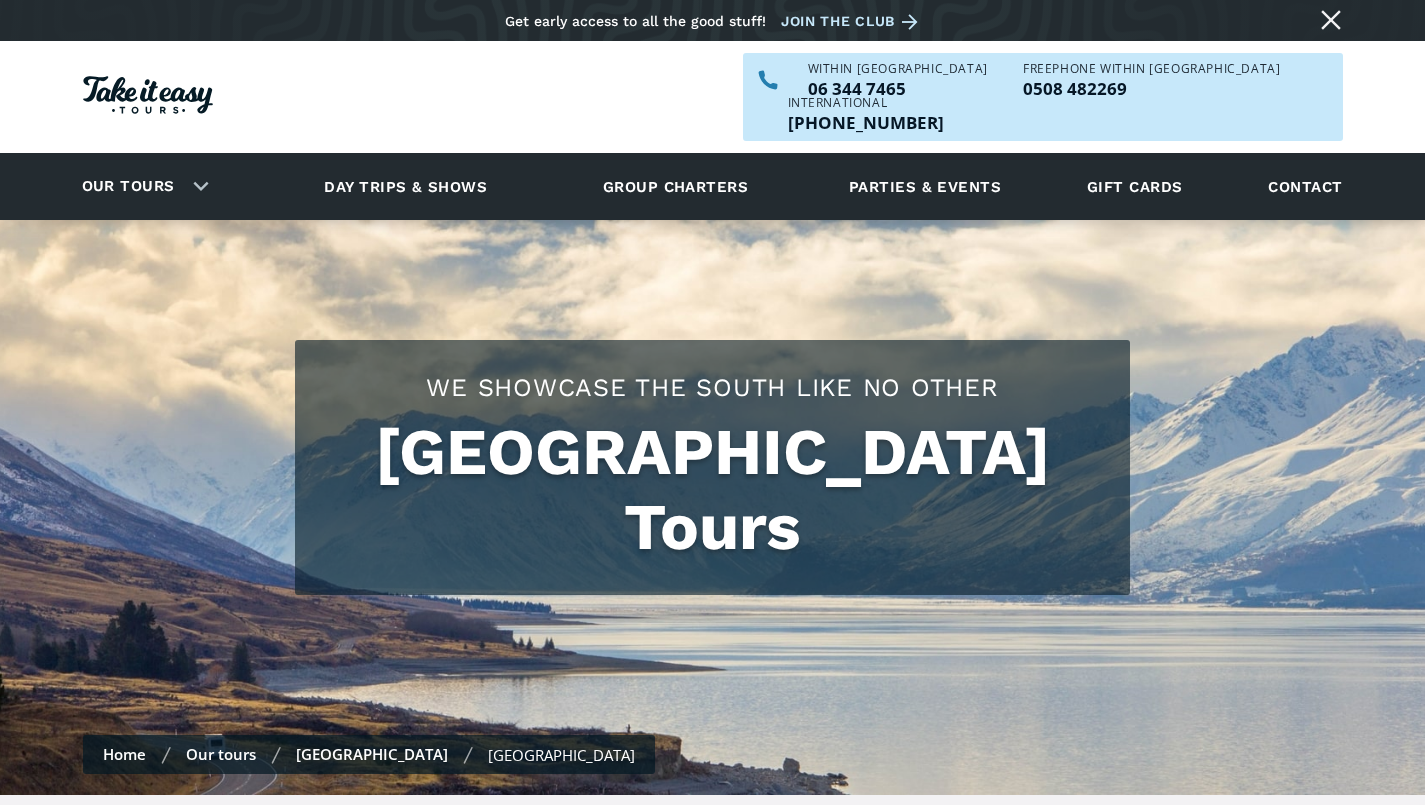 scroll, scrollTop: 0, scrollLeft: 0, axis: both 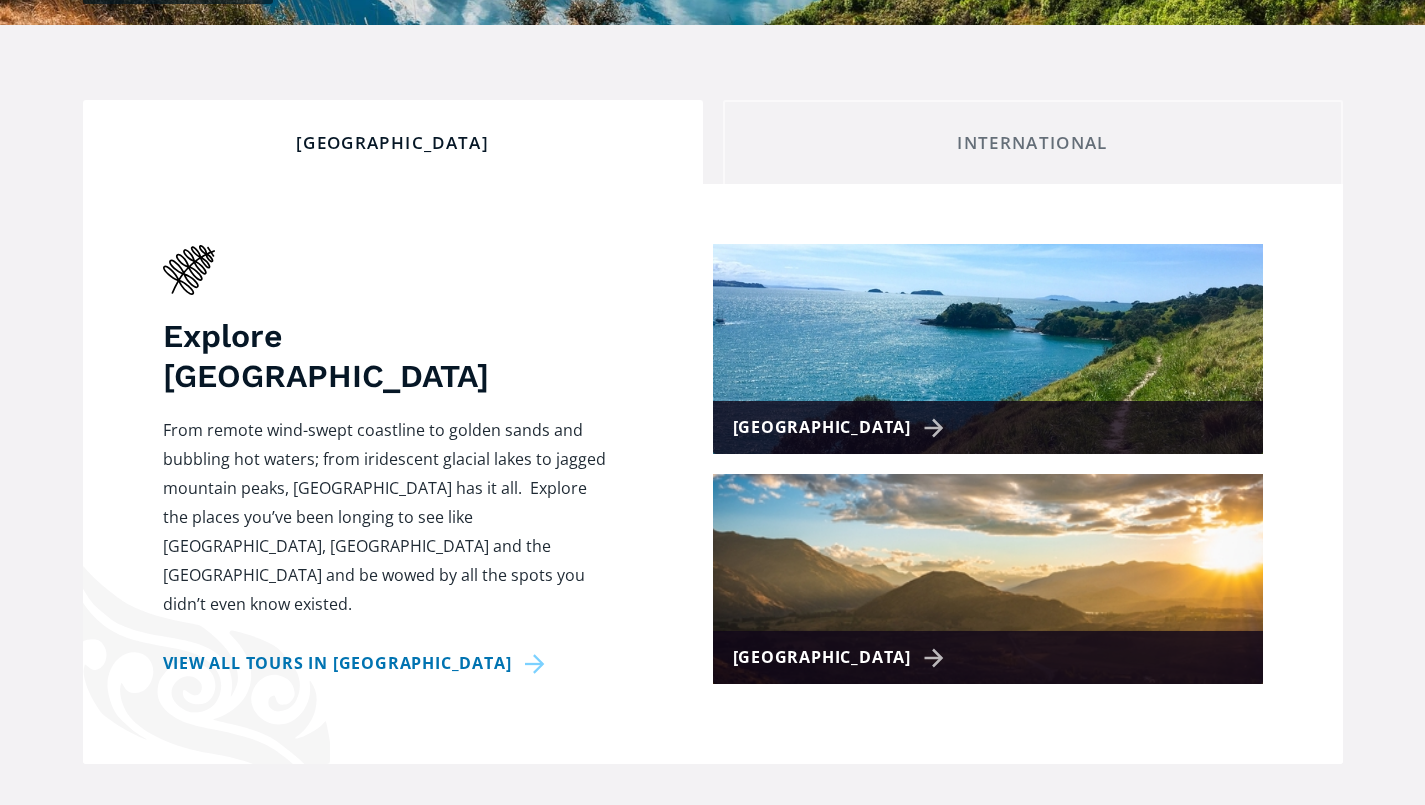 click on "[GEOGRAPHIC_DATA]" at bounding box center (842, 427) 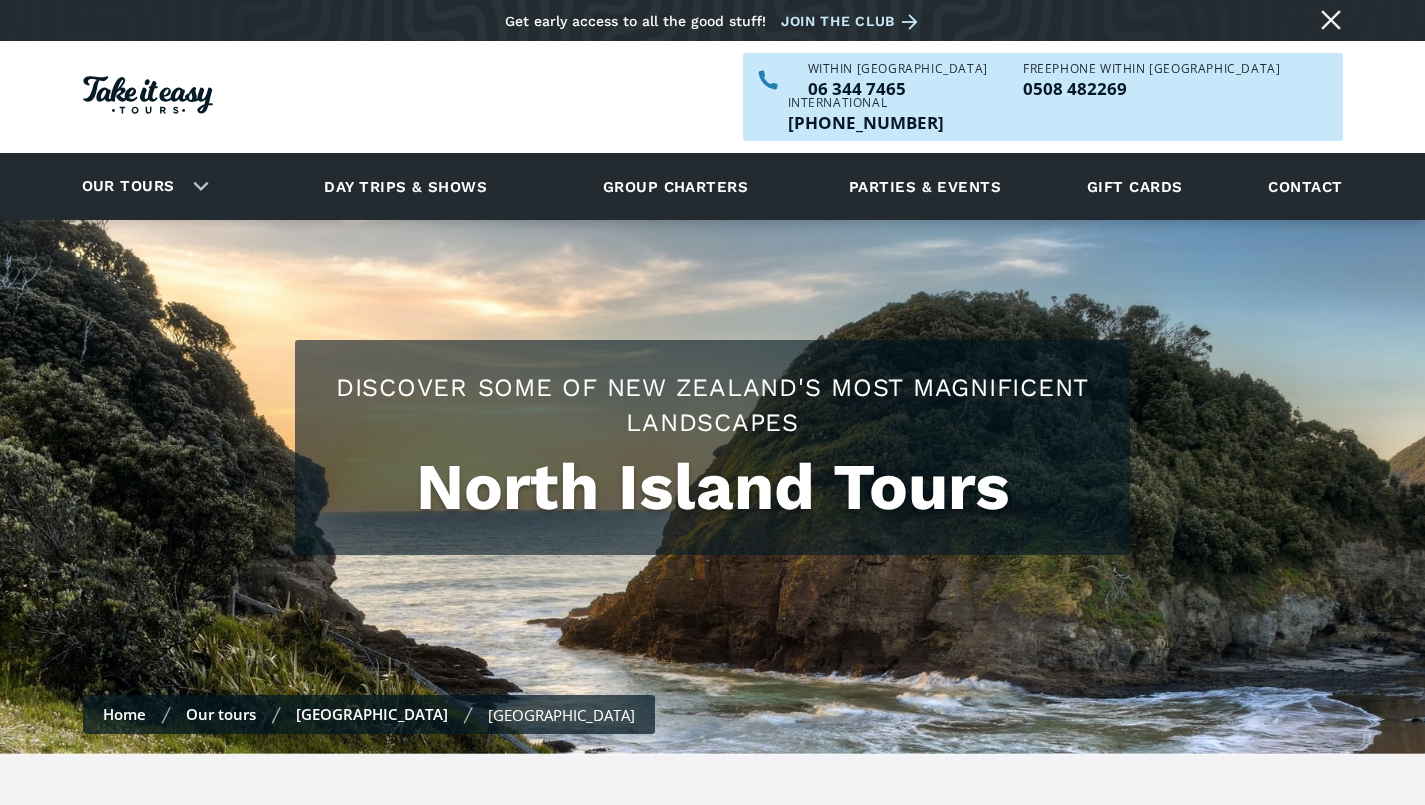 scroll, scrollTop: 0, scrollLeft: 0, axis: both 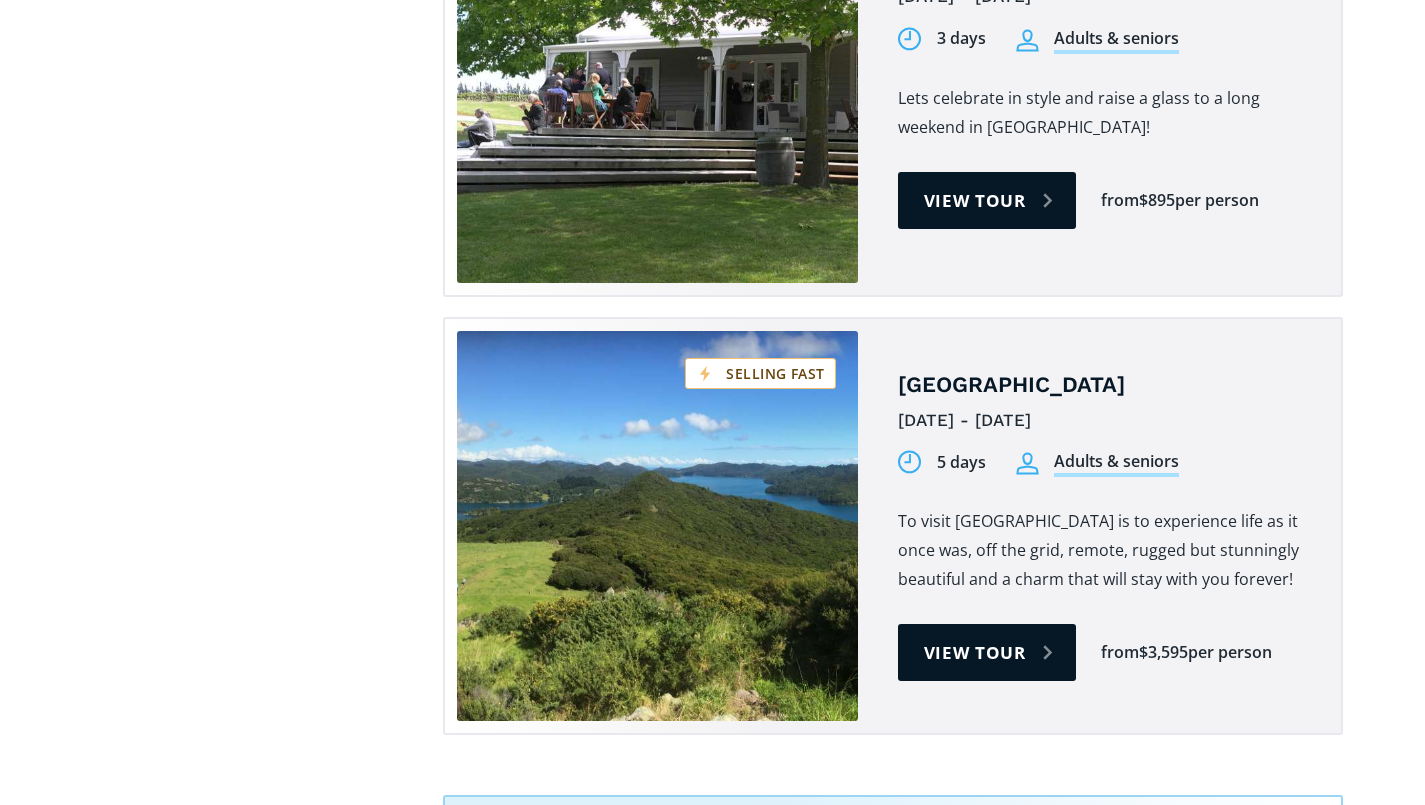 click on "View tour" at bounding box center (987, 652) 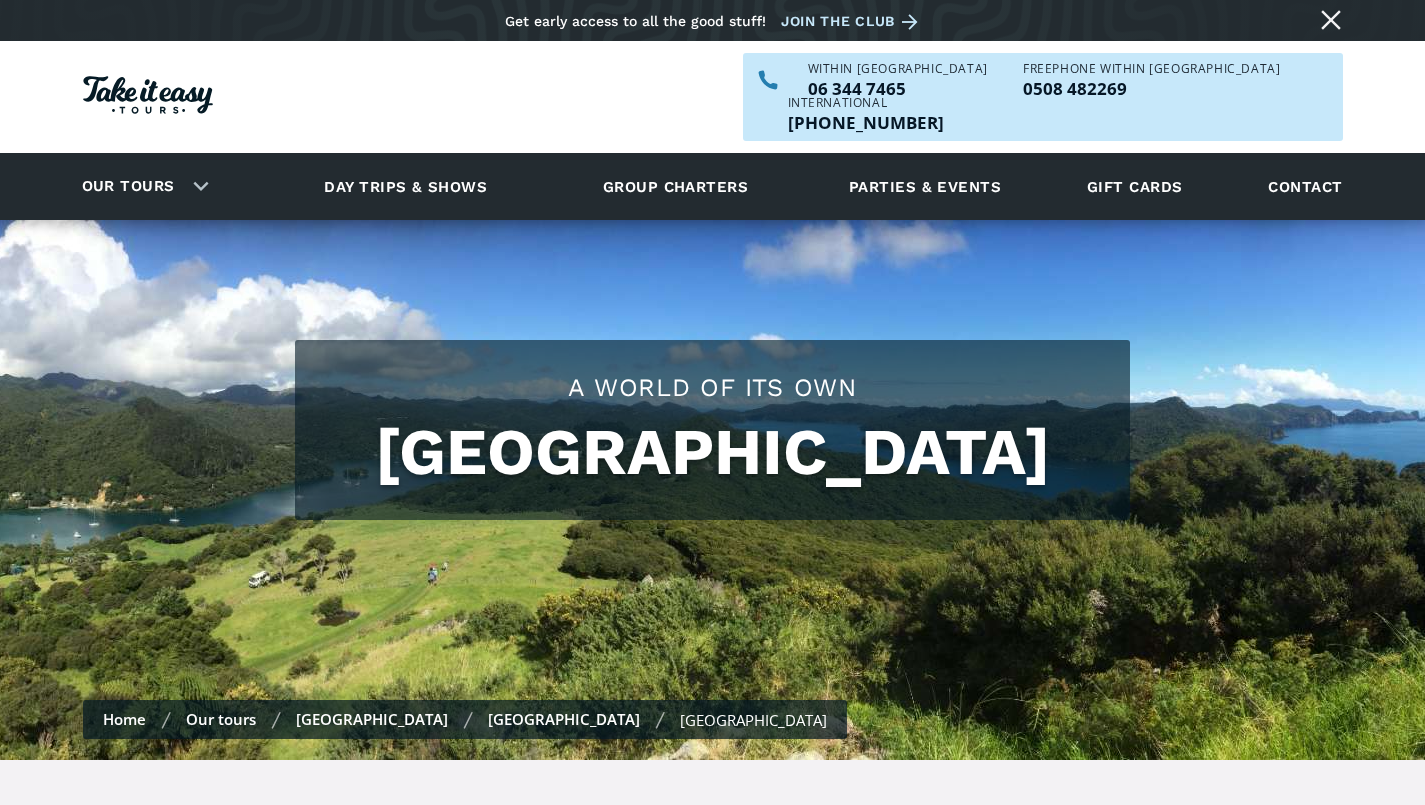 scroll, scrollTop: 0, scrollLeft: 0, axis: both 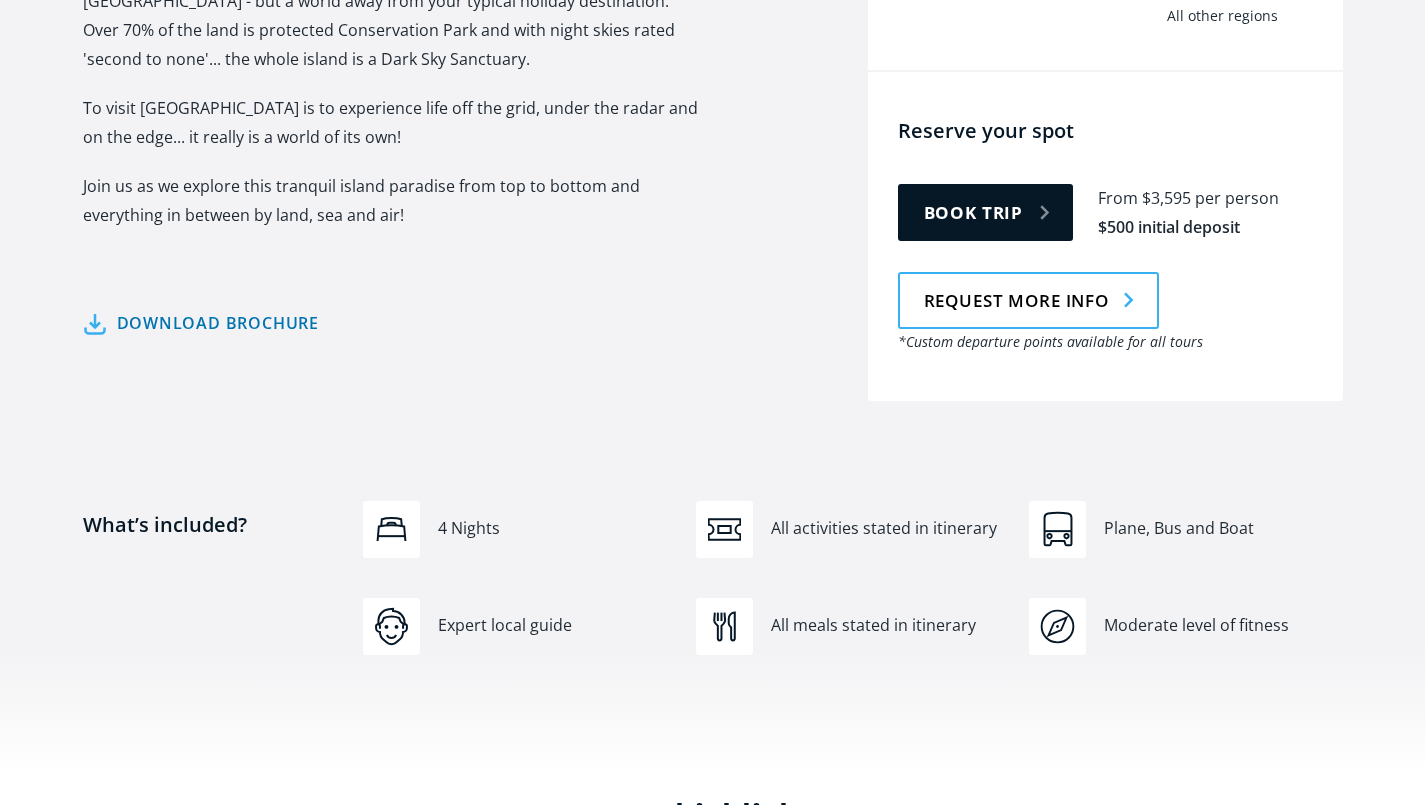 drag, startPoint x: 1427, startPoint y: 55, endPoint x: 1433, endPoint y: 159, distance: 104.172935 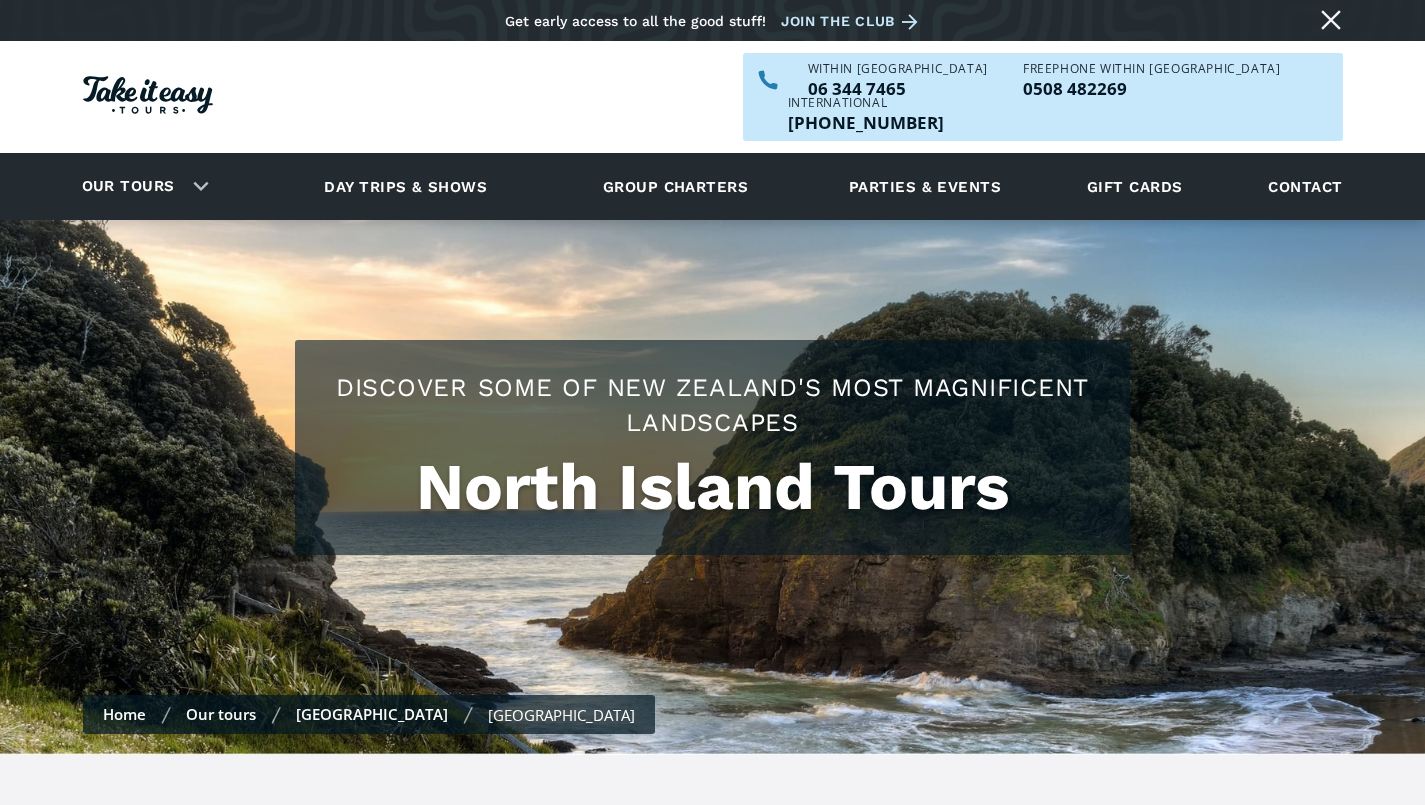 scroll, scrollTop: 2059, scrollLeft: 0, axis: vertical 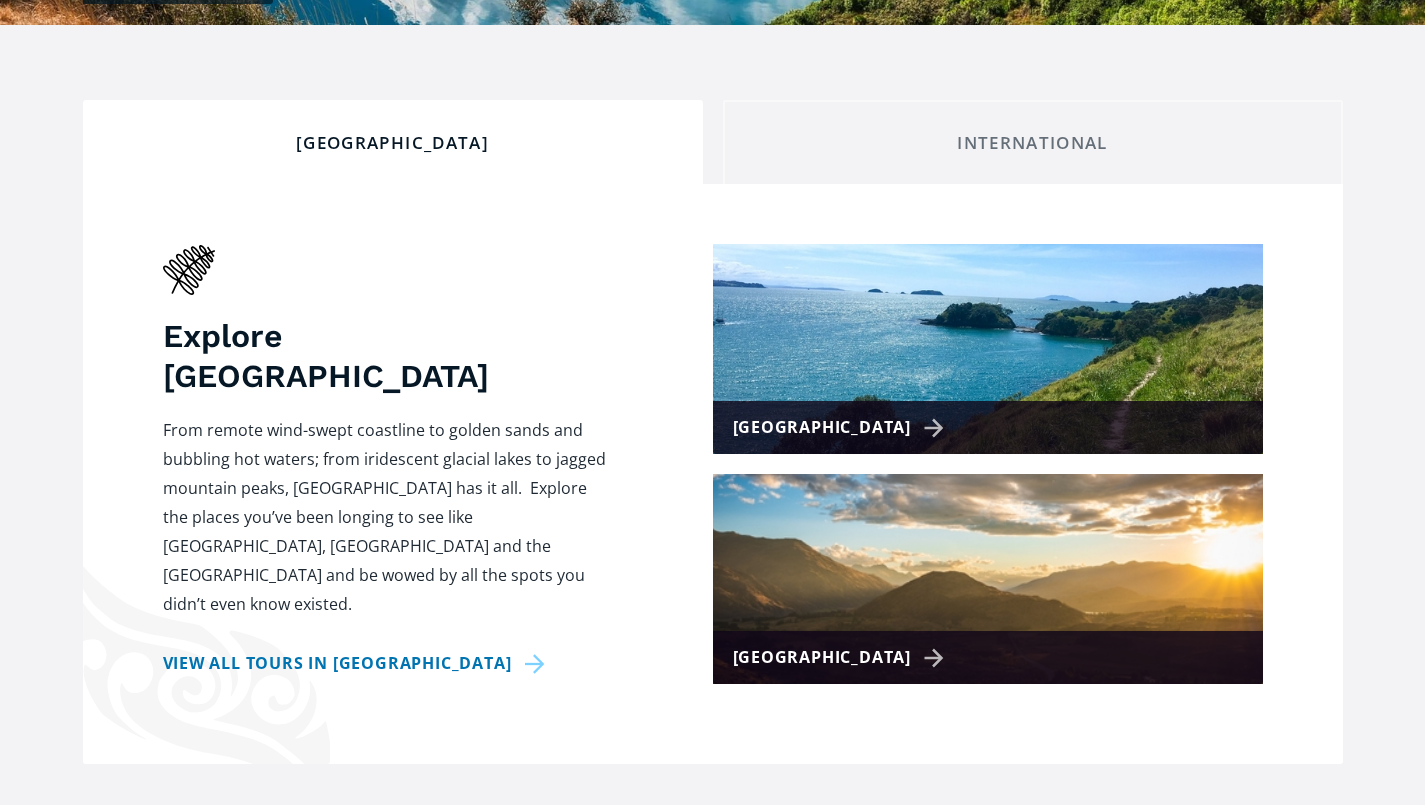 click on "[GEOGRAPHIC_DATA]" at bounding box center [842, 657] 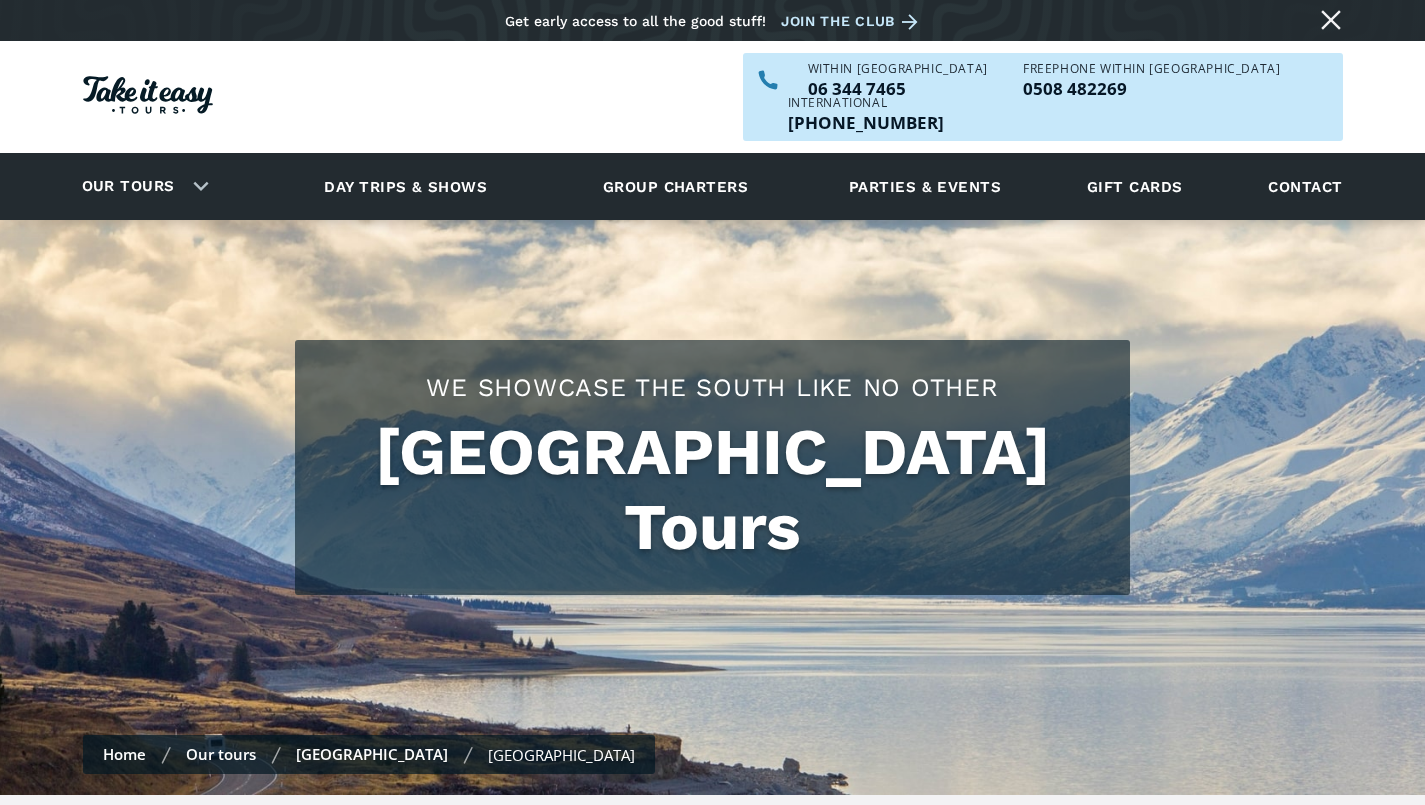 scroll, scrollTop: 0, scrollLeft: 0, axis: both 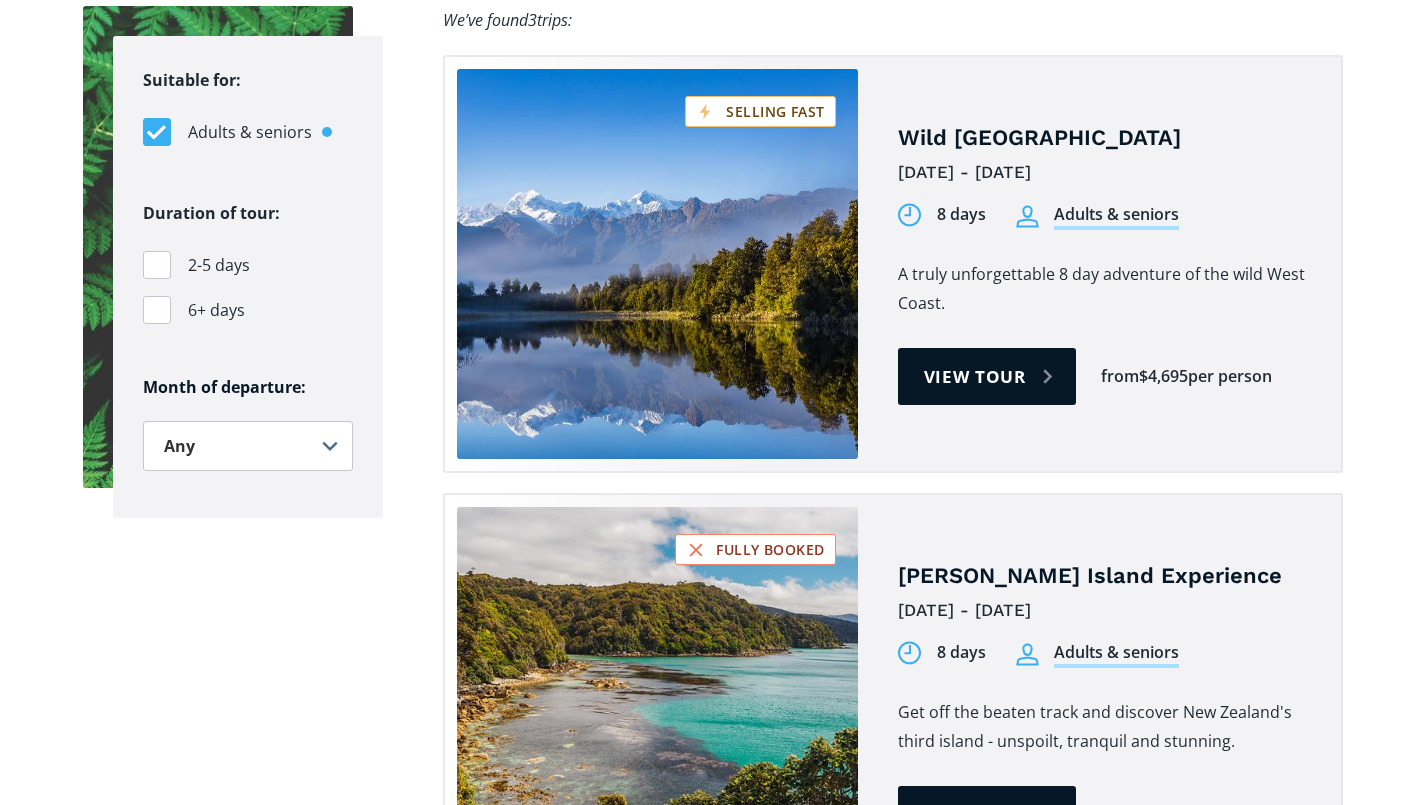 click on "View tour" at bounding box center (987, 376) 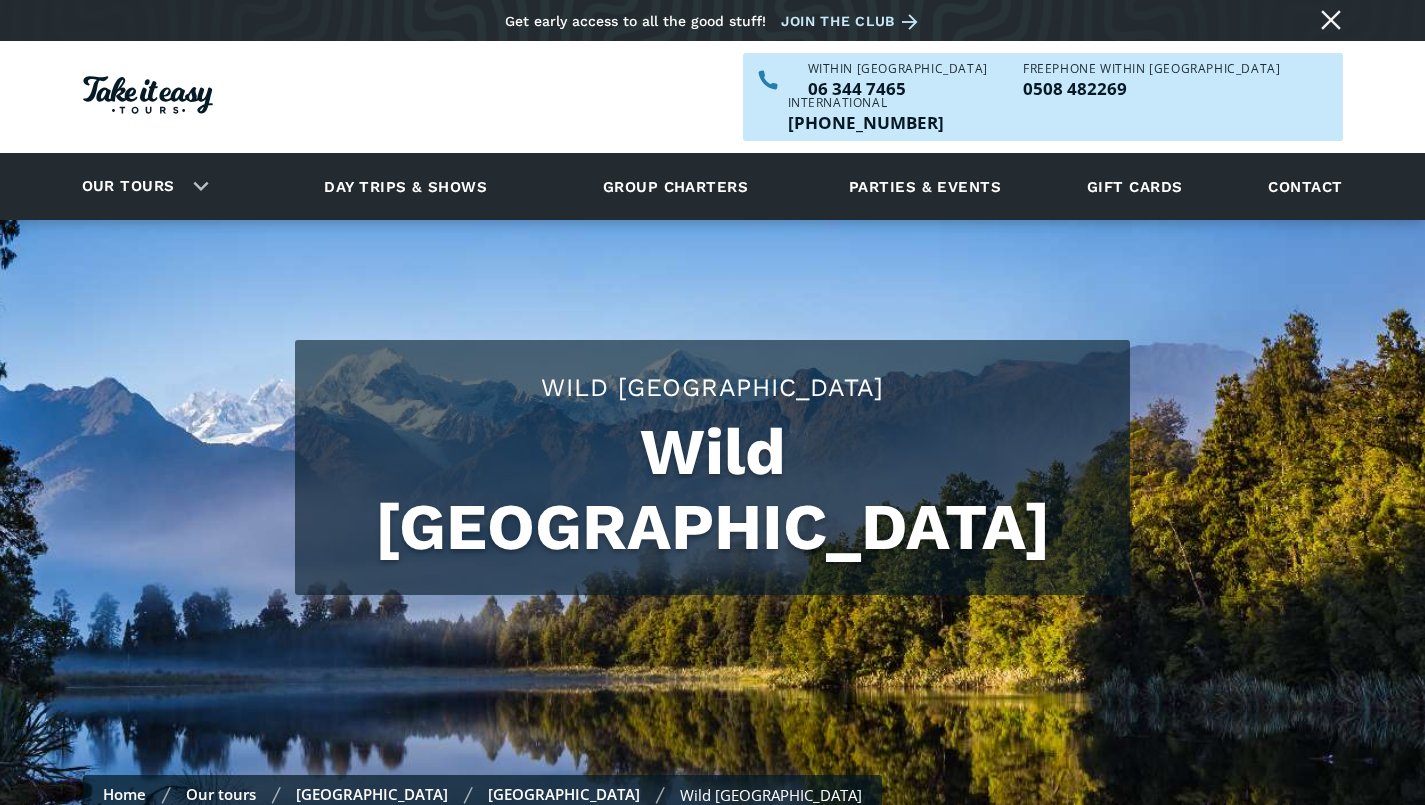 scroll, scrollTop: 0, scrollLeft: 0, axis: both 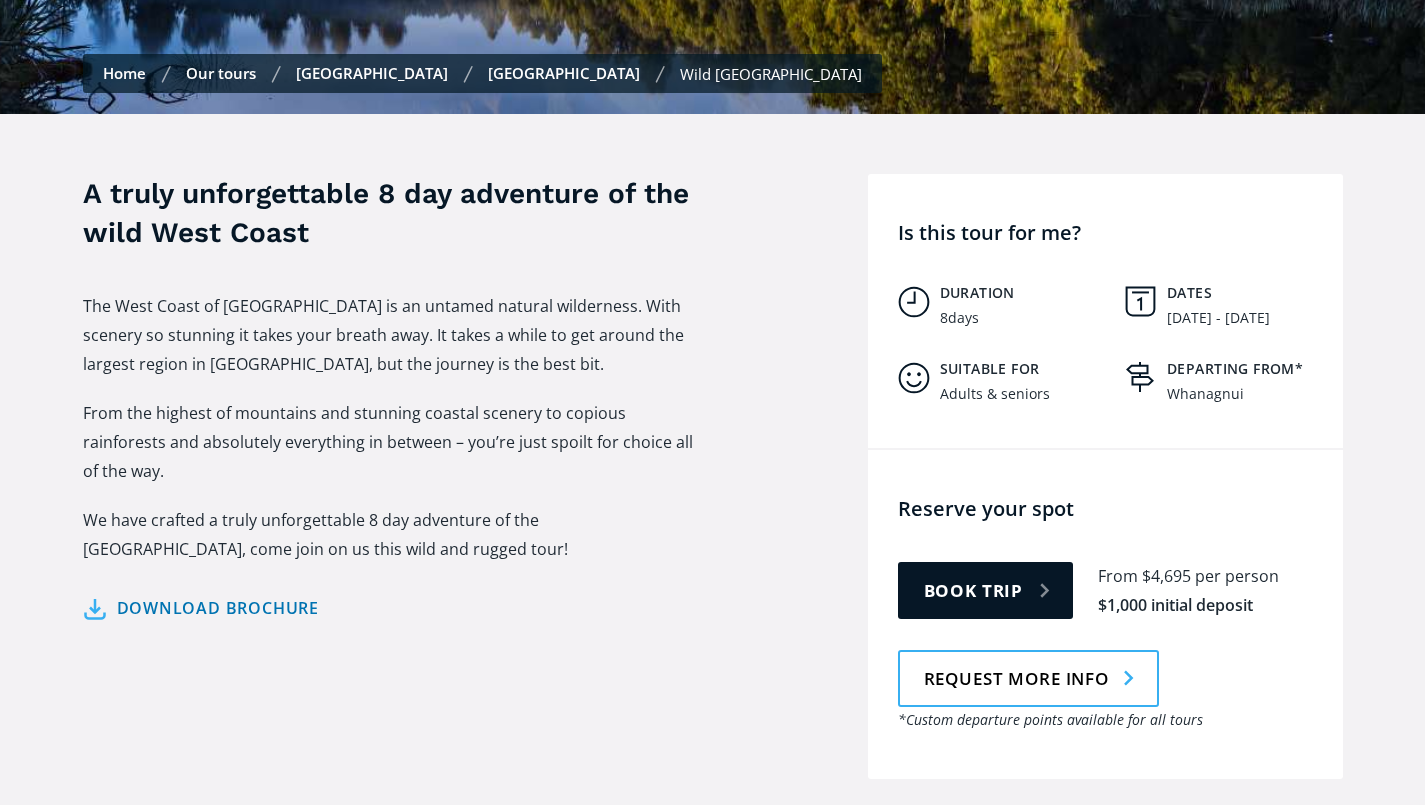 click on "Download brochure" at bounding box center [201, 608] 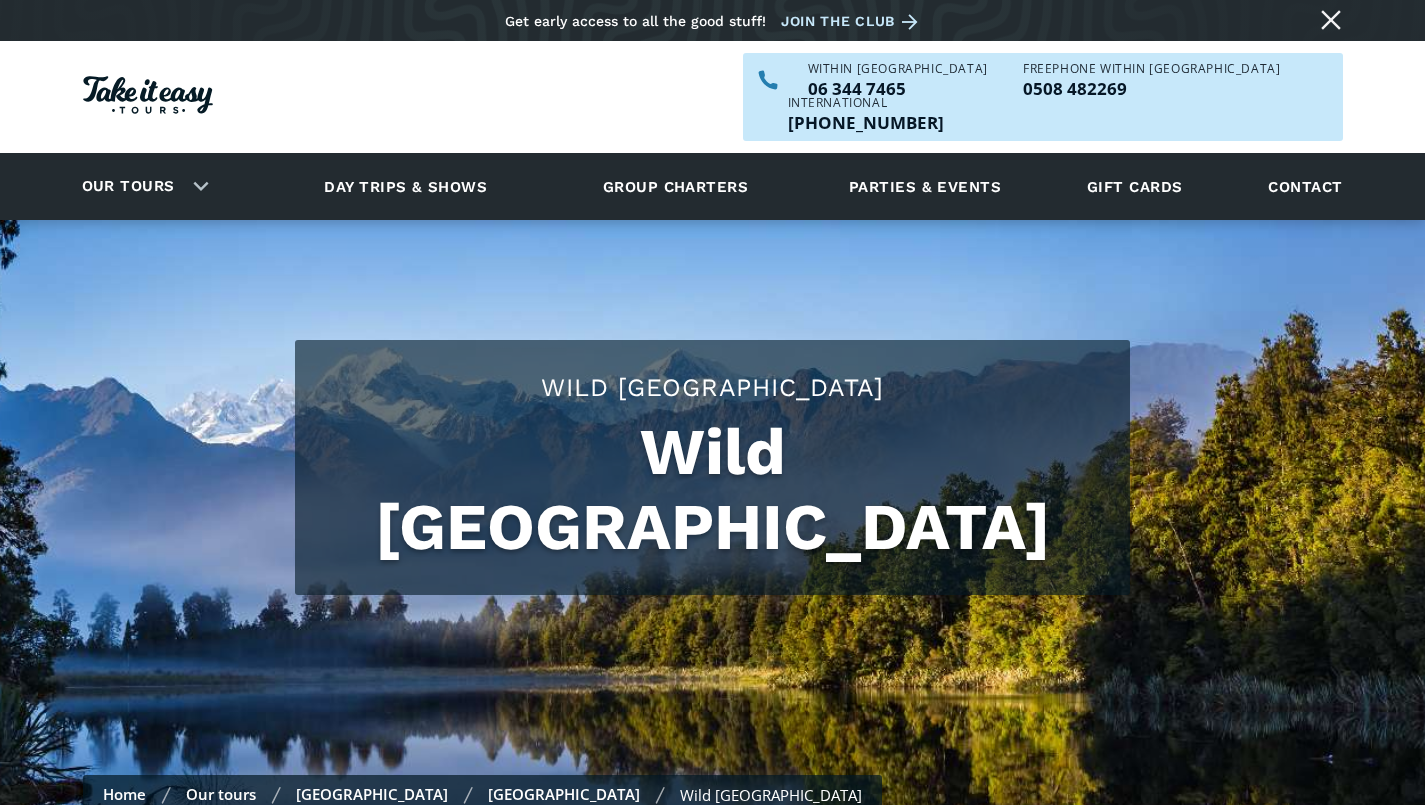scroll, scrollTop: 721, scrollLeft: 0, axis: vertical 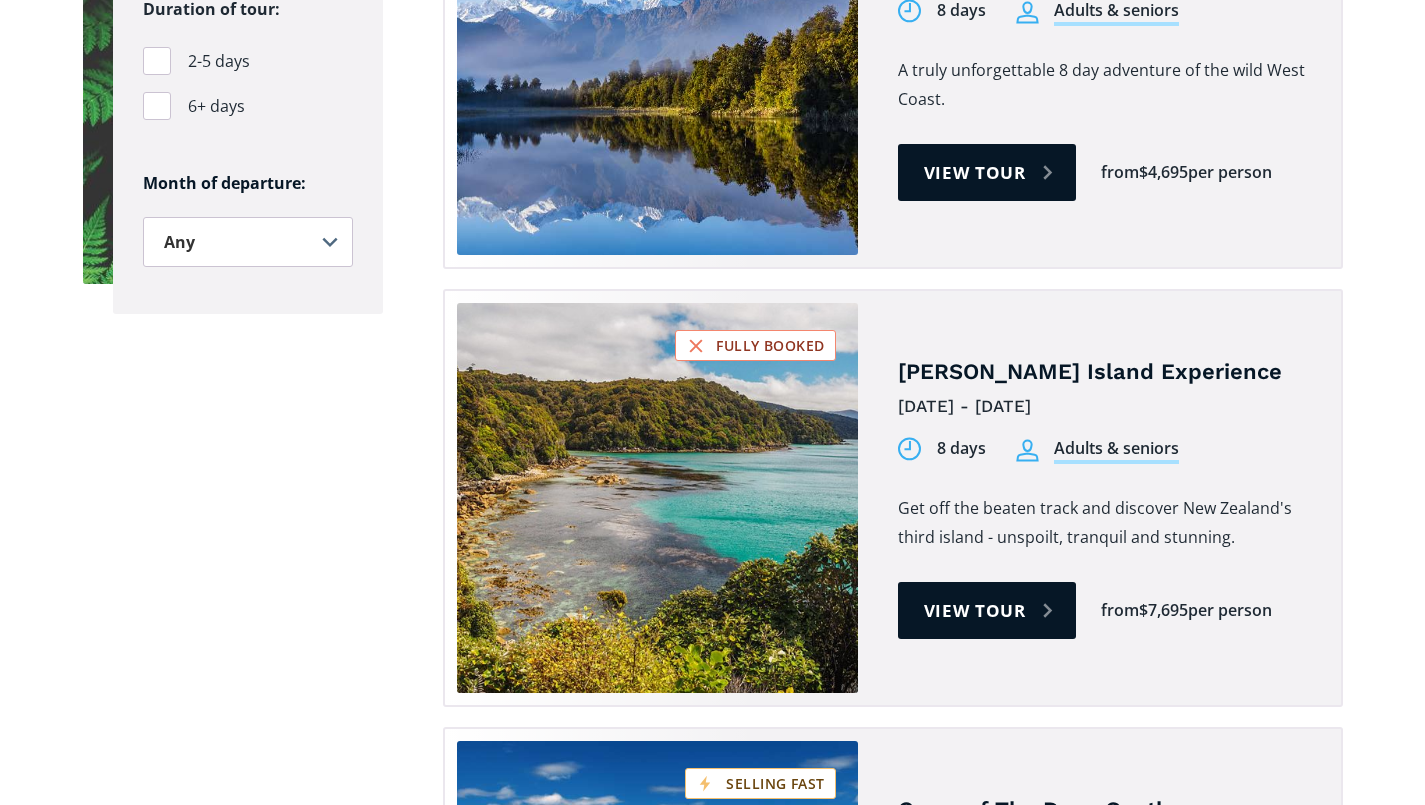 click on "View tour" at bounding box center [987, 610] 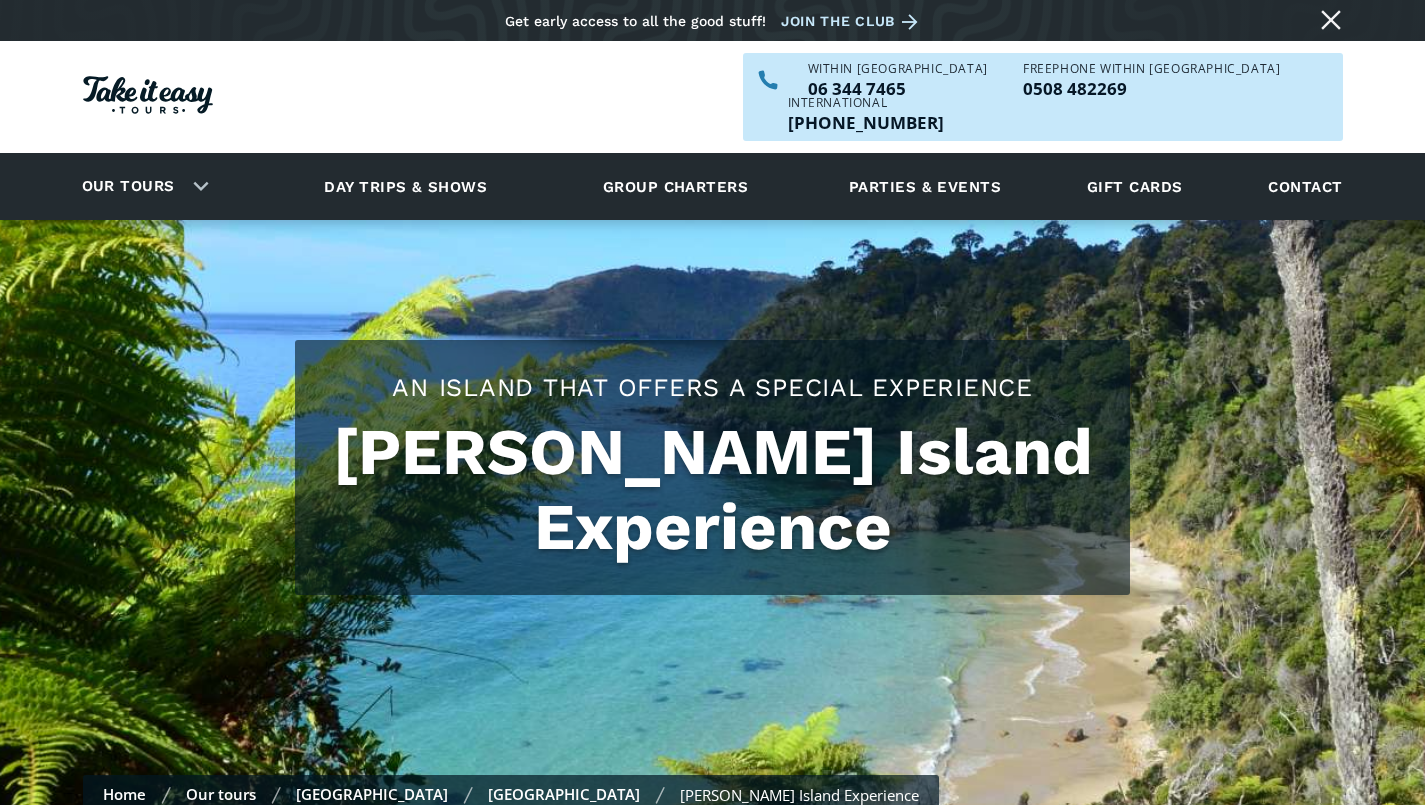 scroll, scrollTop: 0, scrollLeft: 0, axis: both 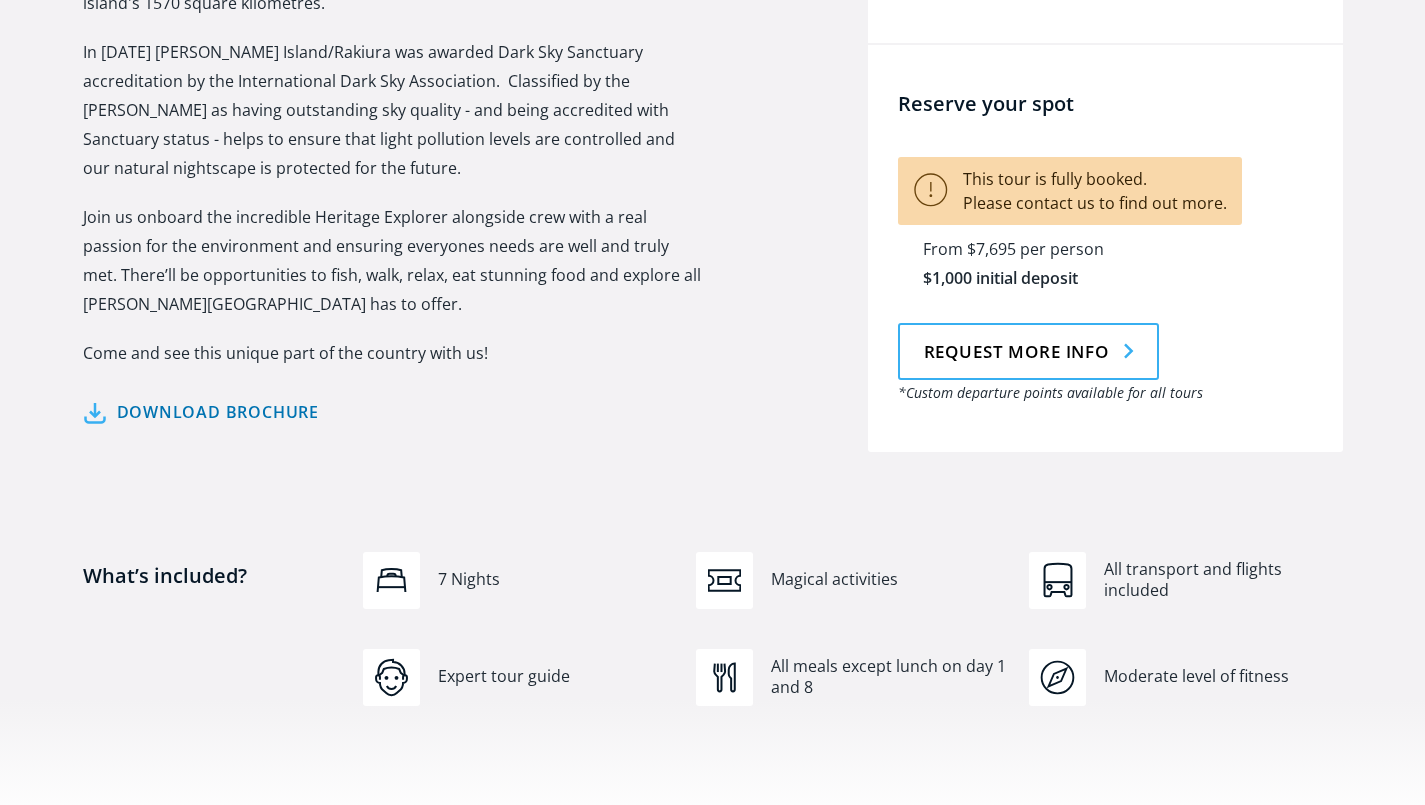 drag, startPoint x: 1437, startPoint y: 52, endPoint x: 1400, endPoint y: 175, distance: 128.44453 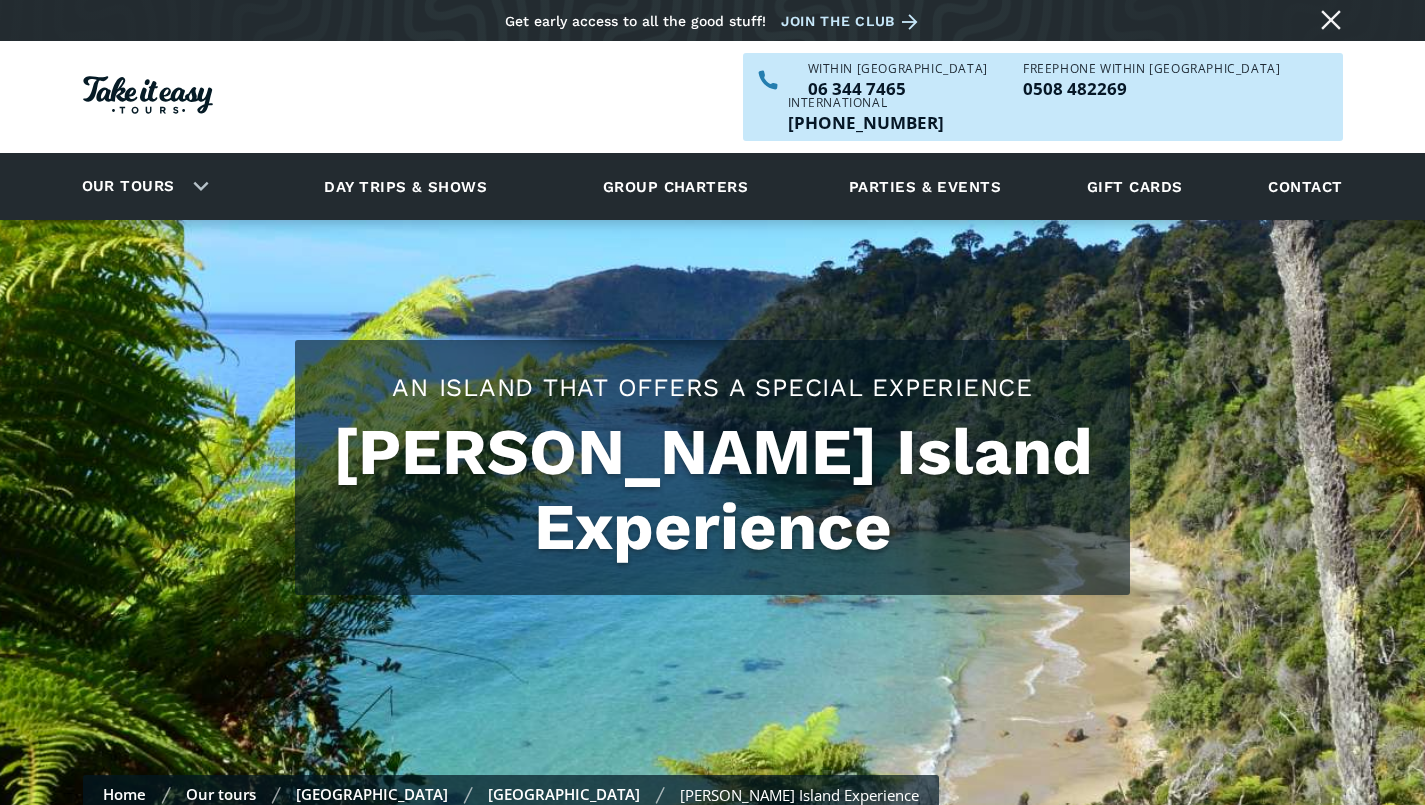 scroll, scrollTop: 1150, scrollLeft: 0, axis: vertical 